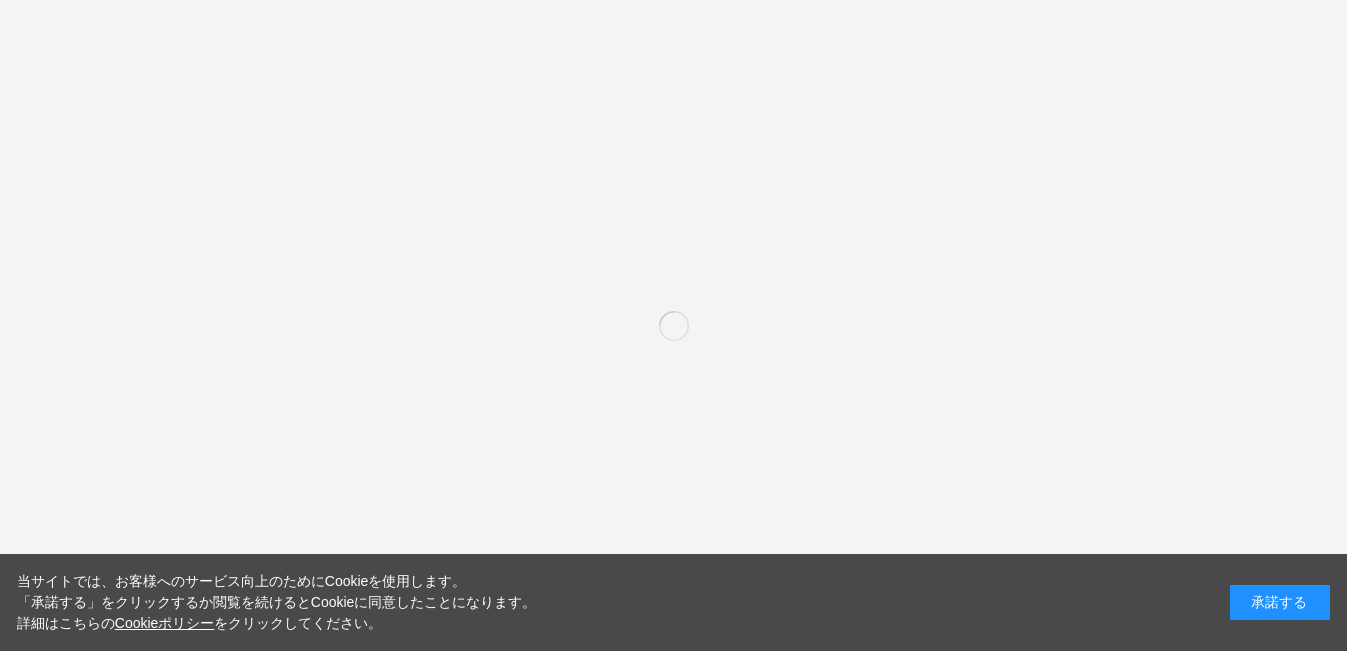 scroll, scrollTop: 0, scrollLeft: 0, axis: both 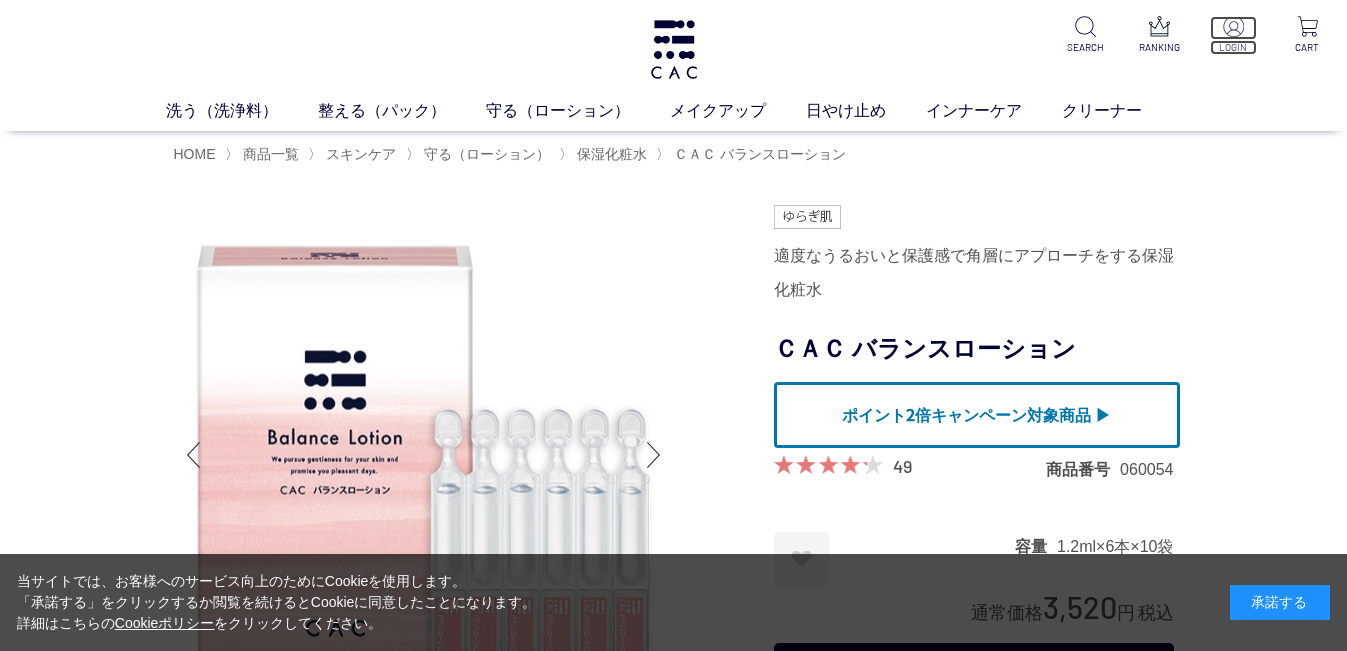click at bounding box center (1233, 26) 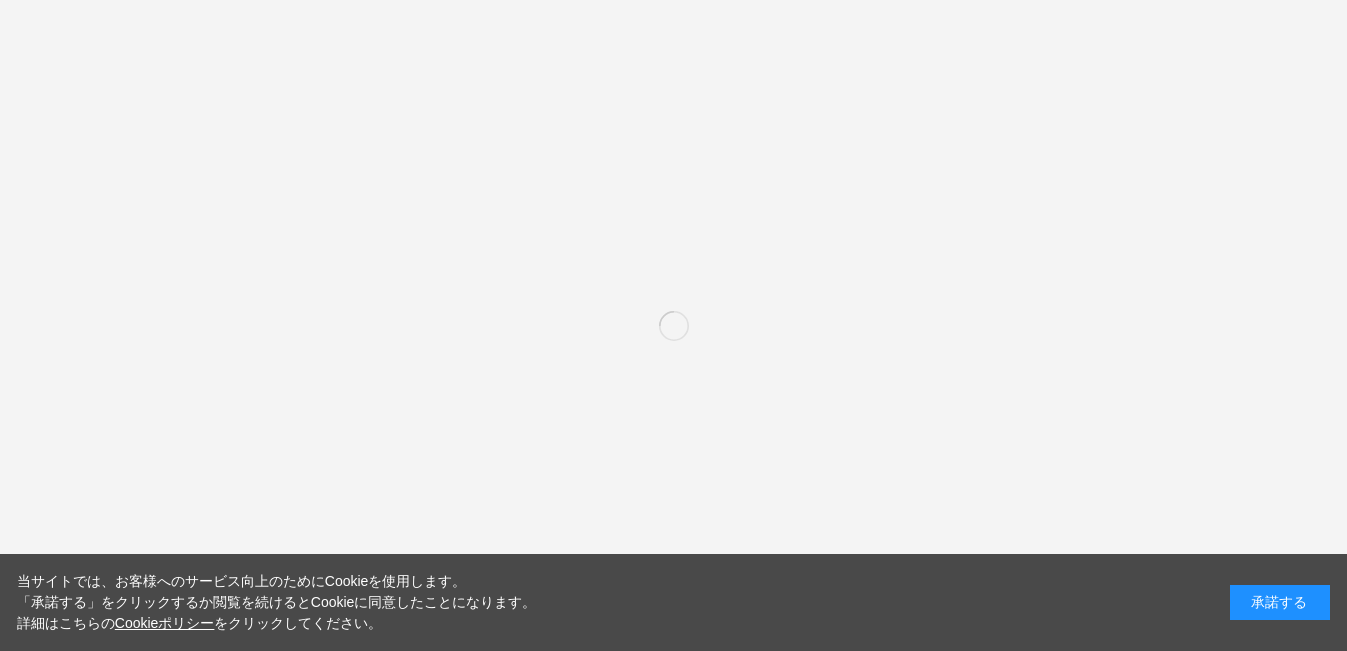 scroll, scrollTop: 0, scrollLeft: 0, axis: both 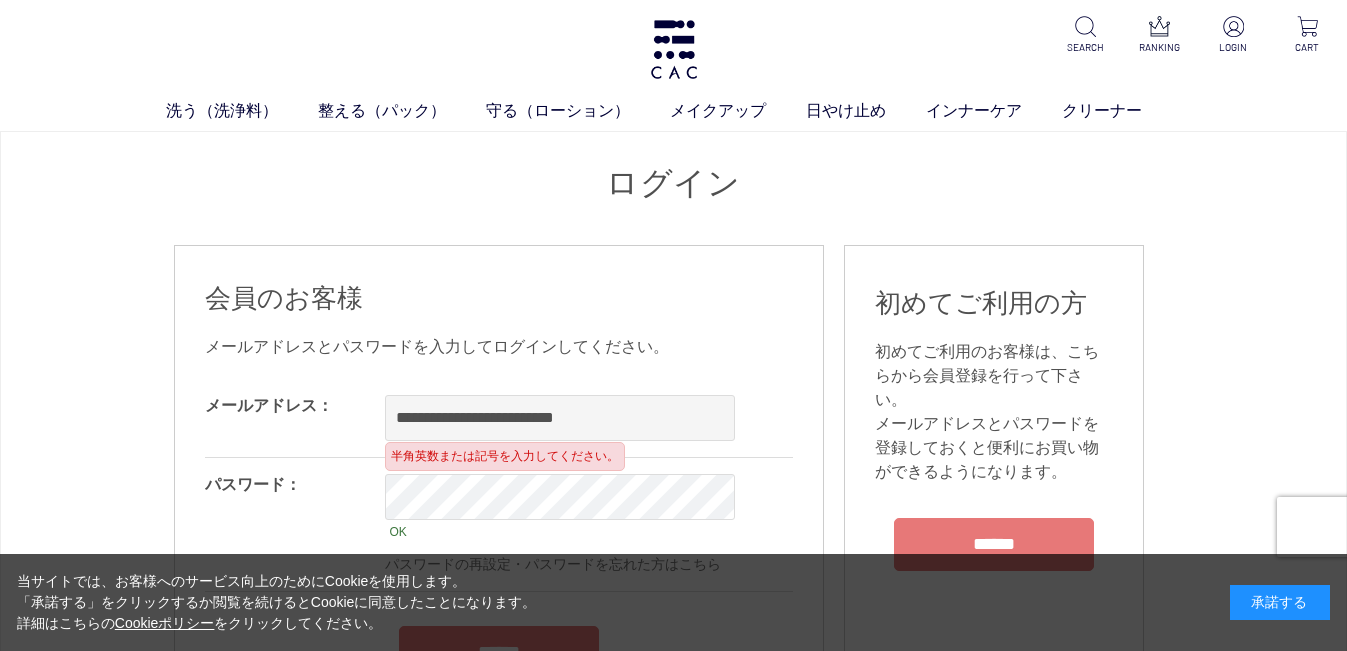 click on "**********" at bounding box center (560, 418) 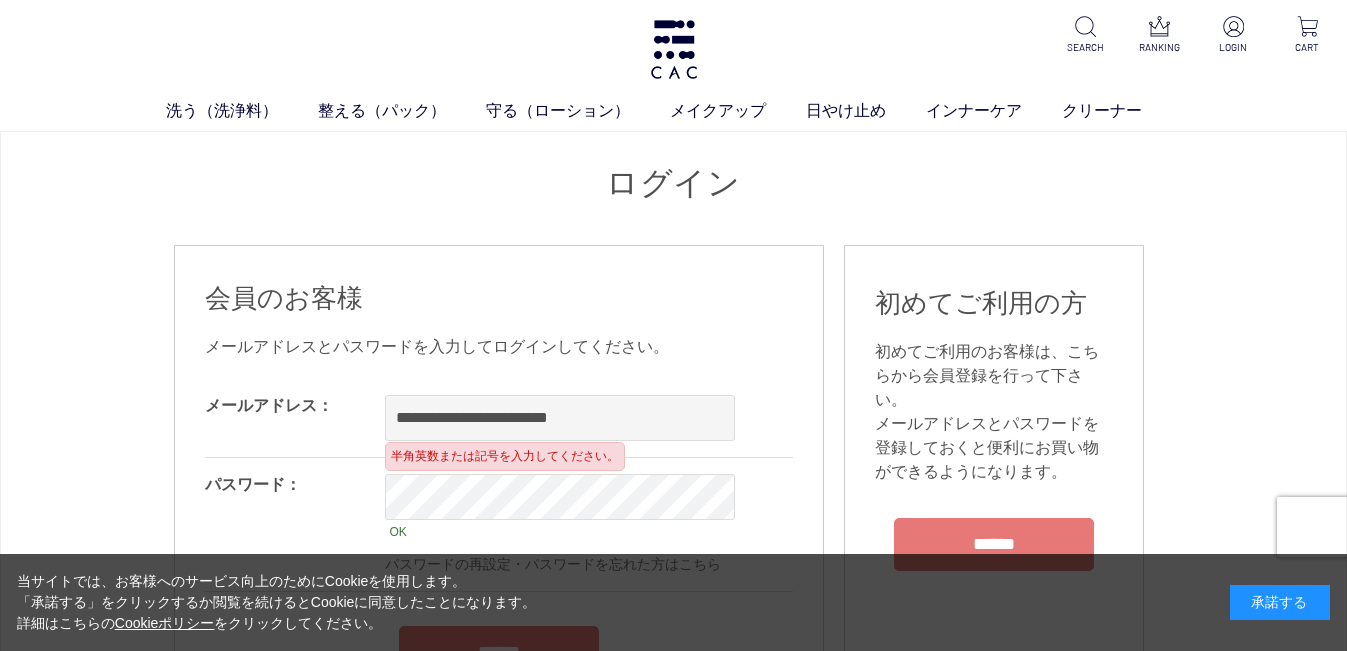 click on "**********" at bounding box center [560, 418] 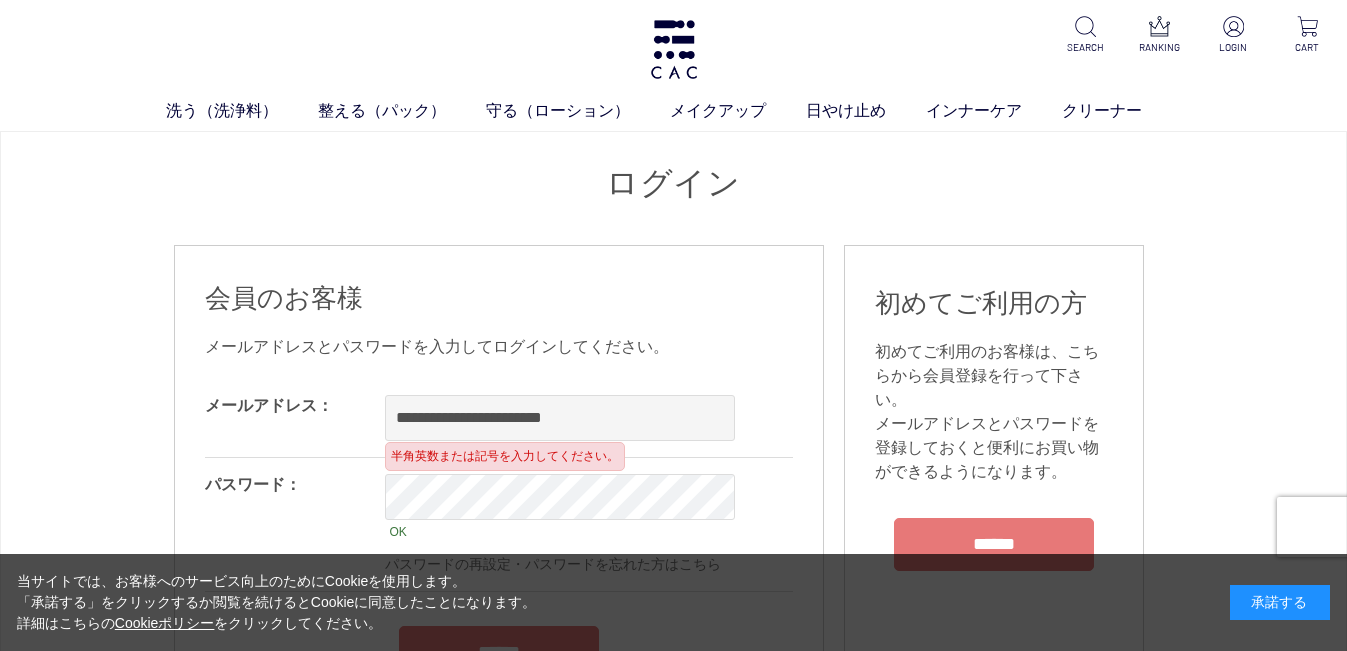 click on "**********" at bounding box center (560, 418) 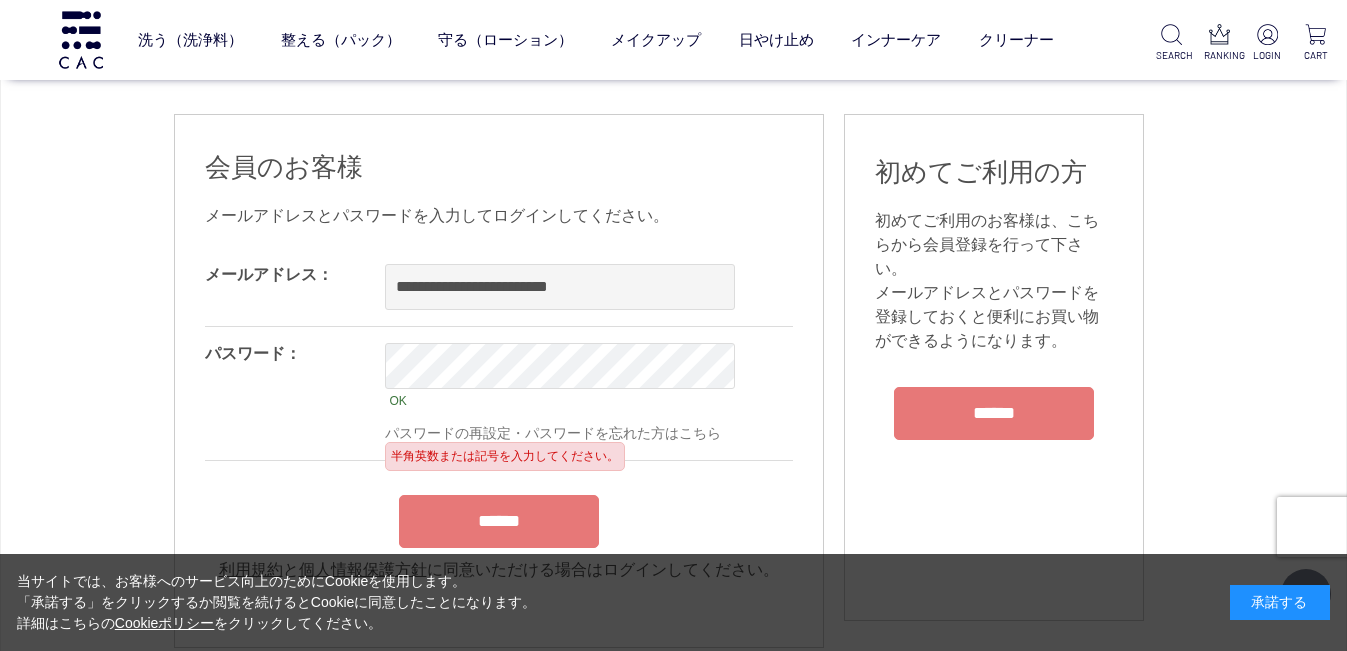 scroll, scrollTop: 200, scrollLeft: 0, axis: vertical 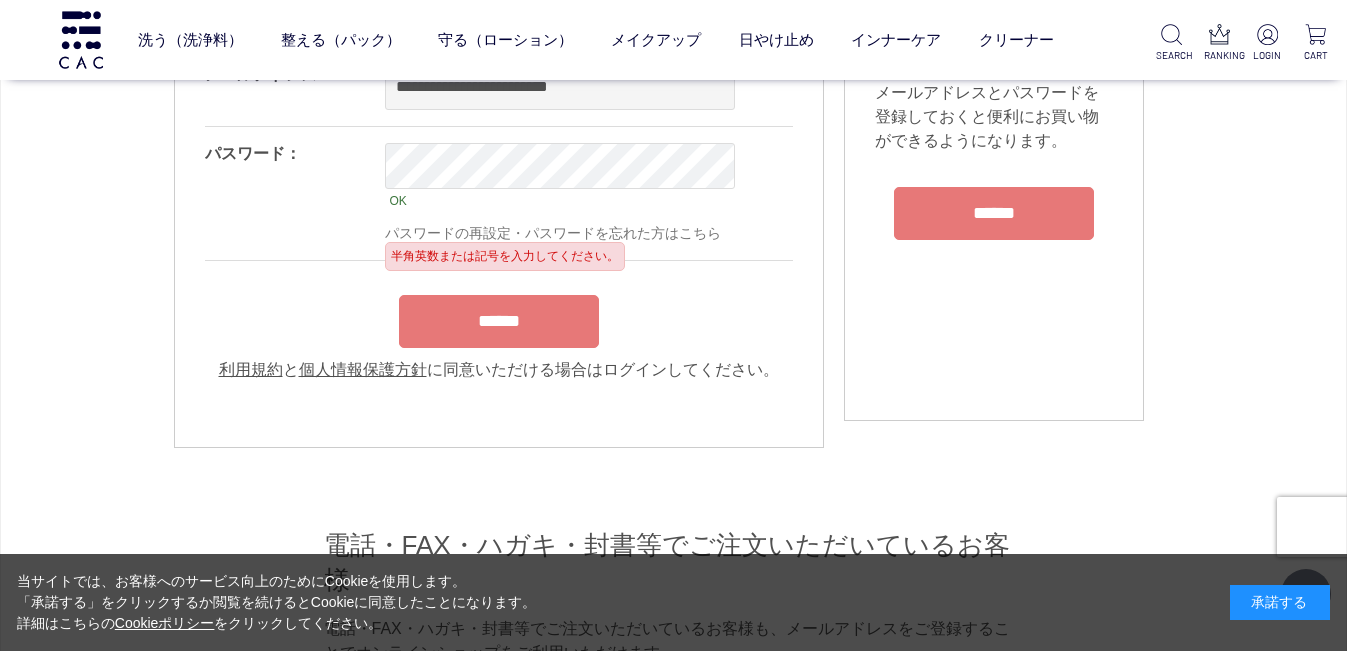 type on "**********" 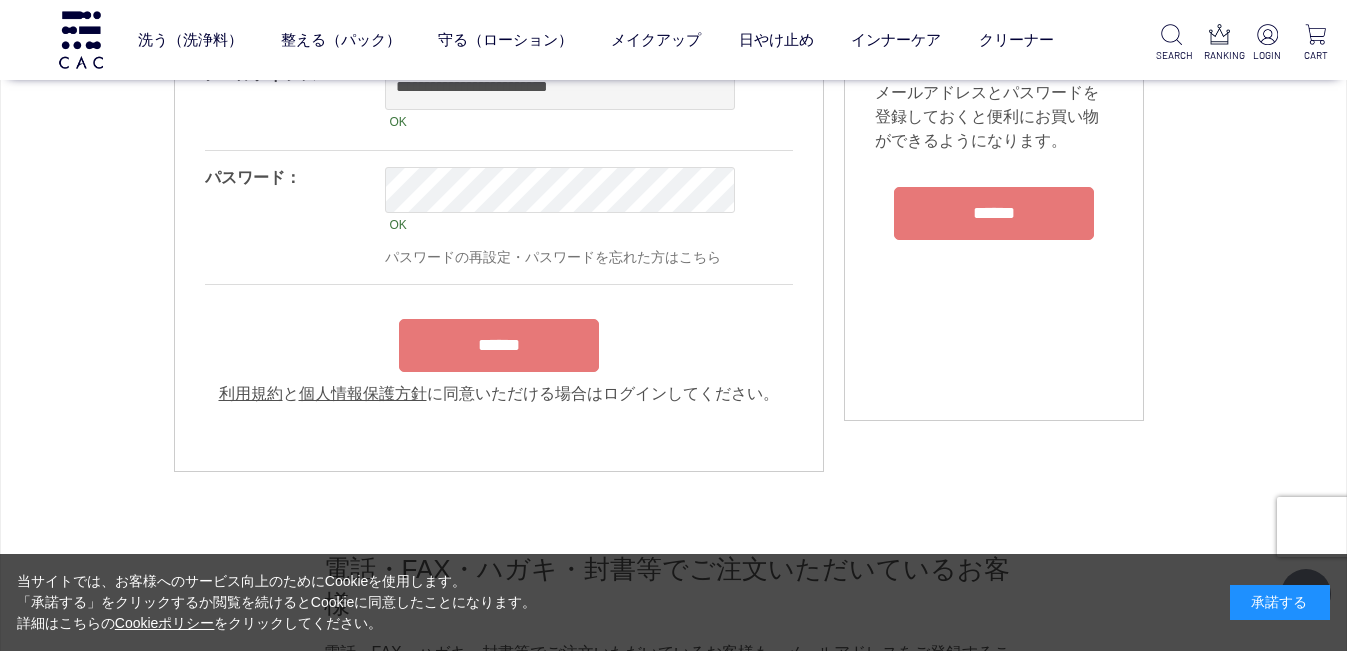 click on "******" at bounding box center (499, 345) 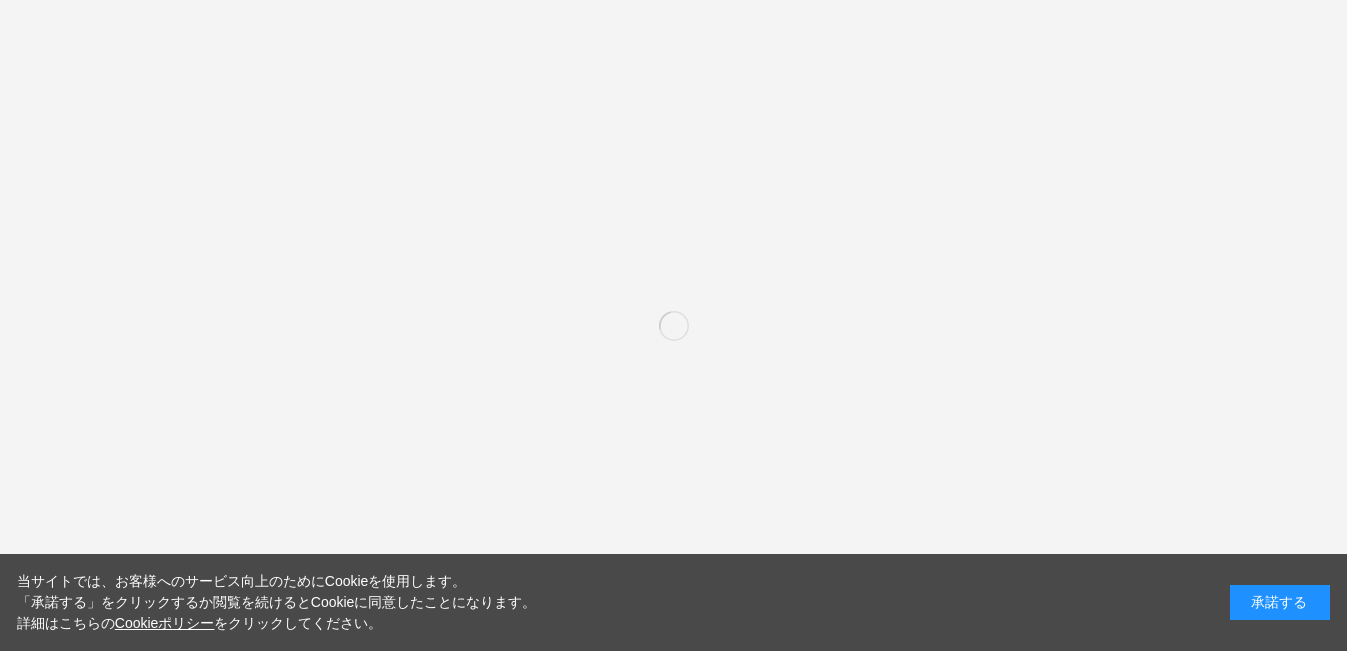 scroll, scrollTop: 0, scrollLeft: 0, axis: both 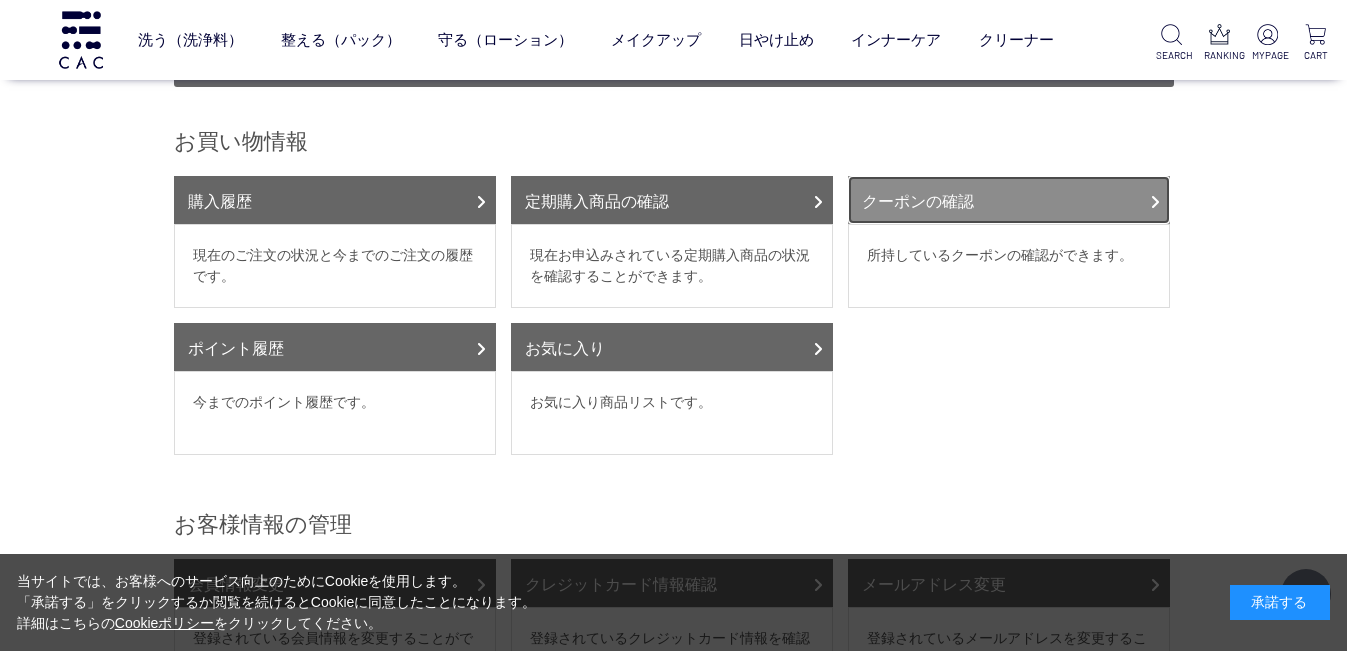 click on "クーポンの確認" at bounding box center (1009, 200) 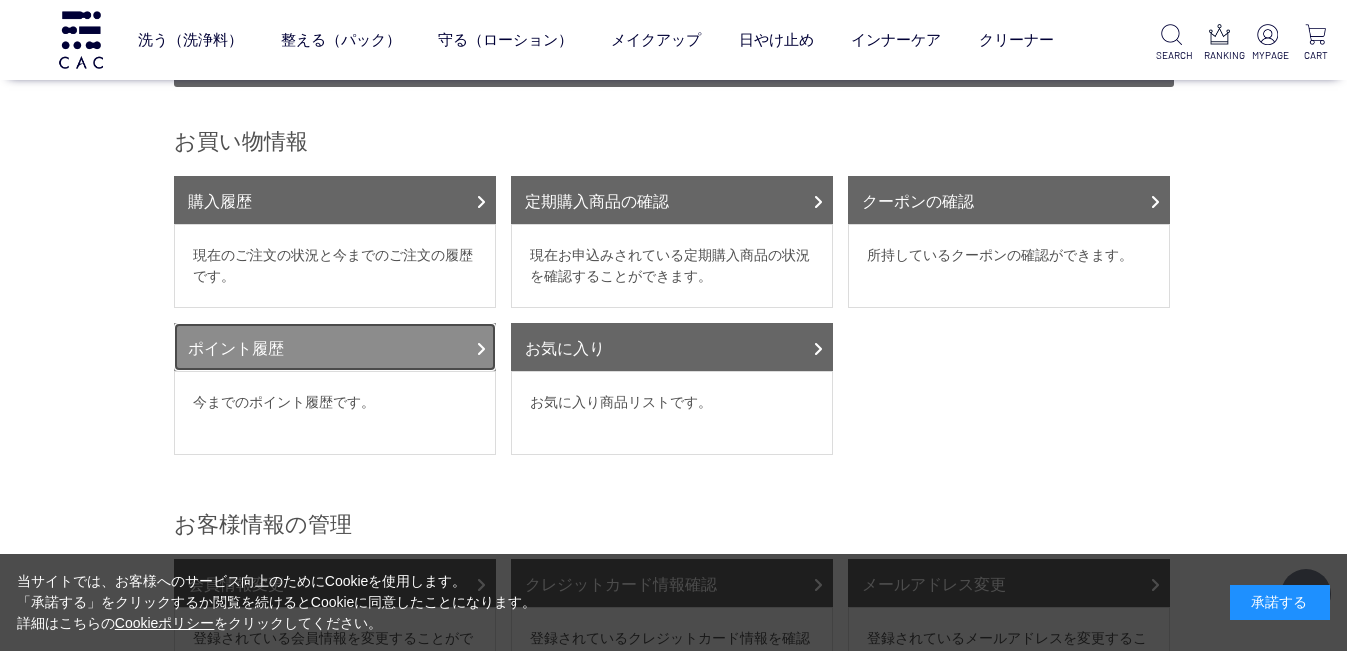 click on "ポイント履歴" at bounding box center [335, 347] 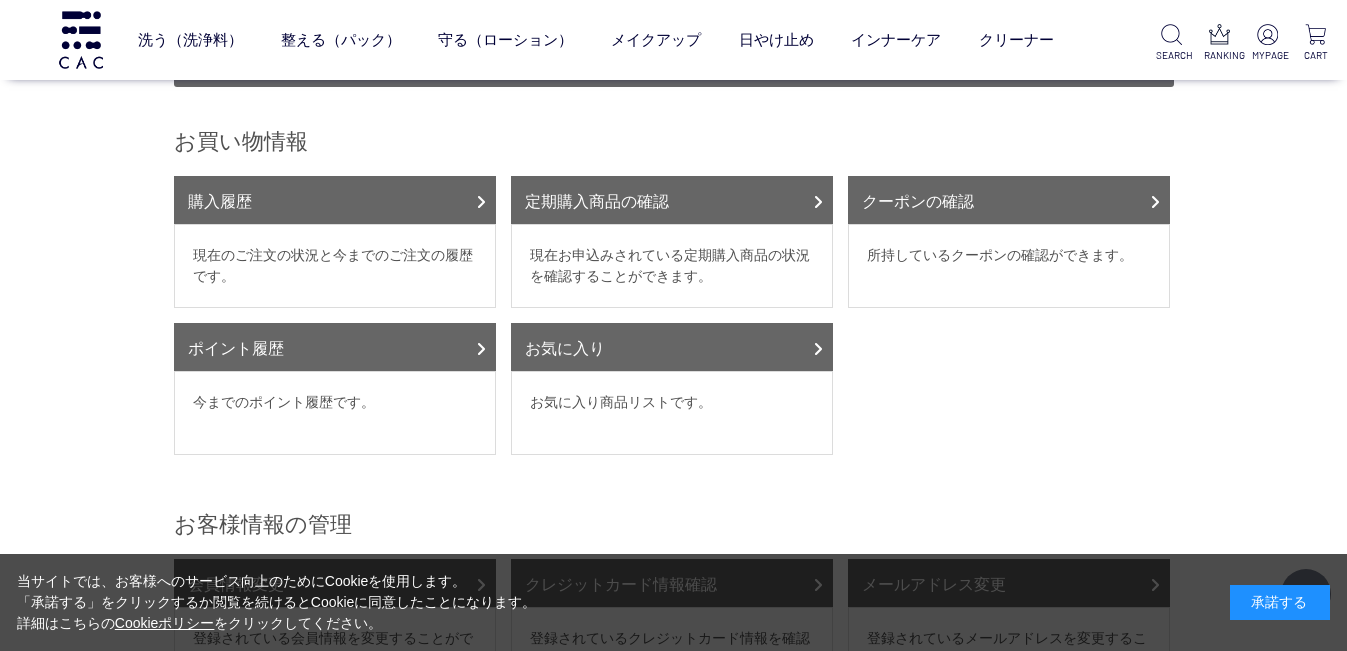 scroll, scrollTop: 0, scrollLeft: 0, axis: both 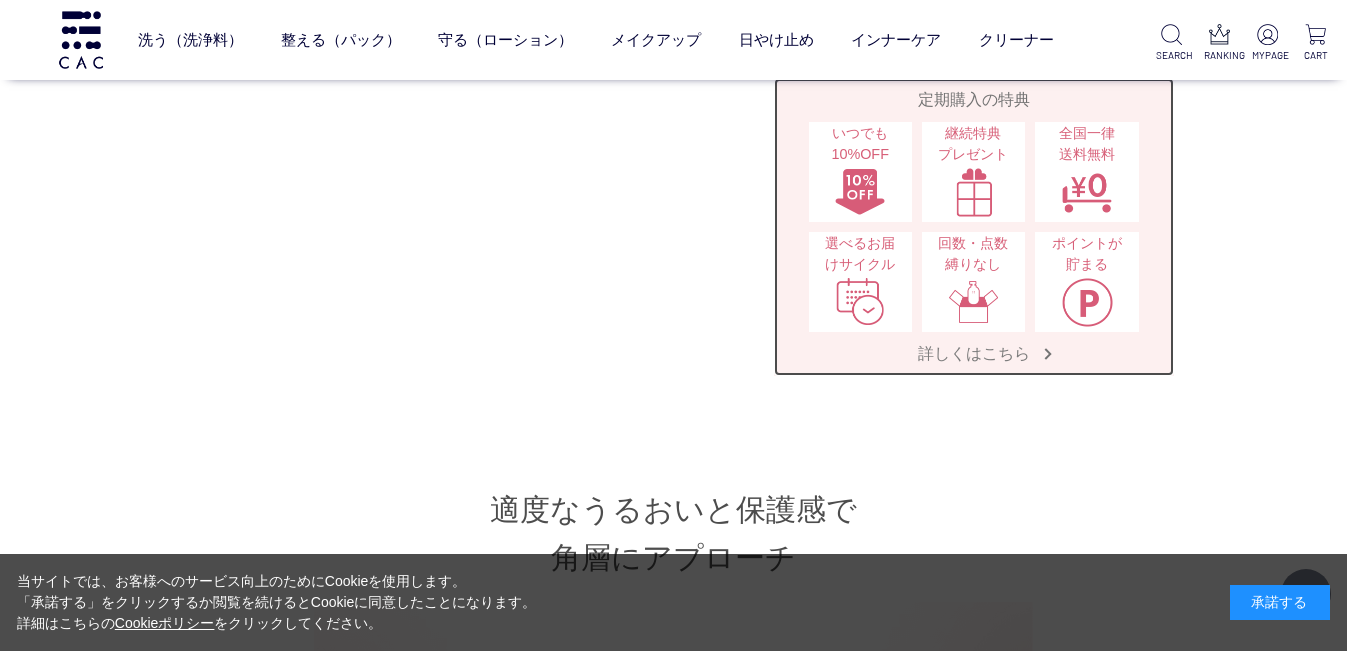 click on "詳しくはこちら" at bounding box center (974, 353) 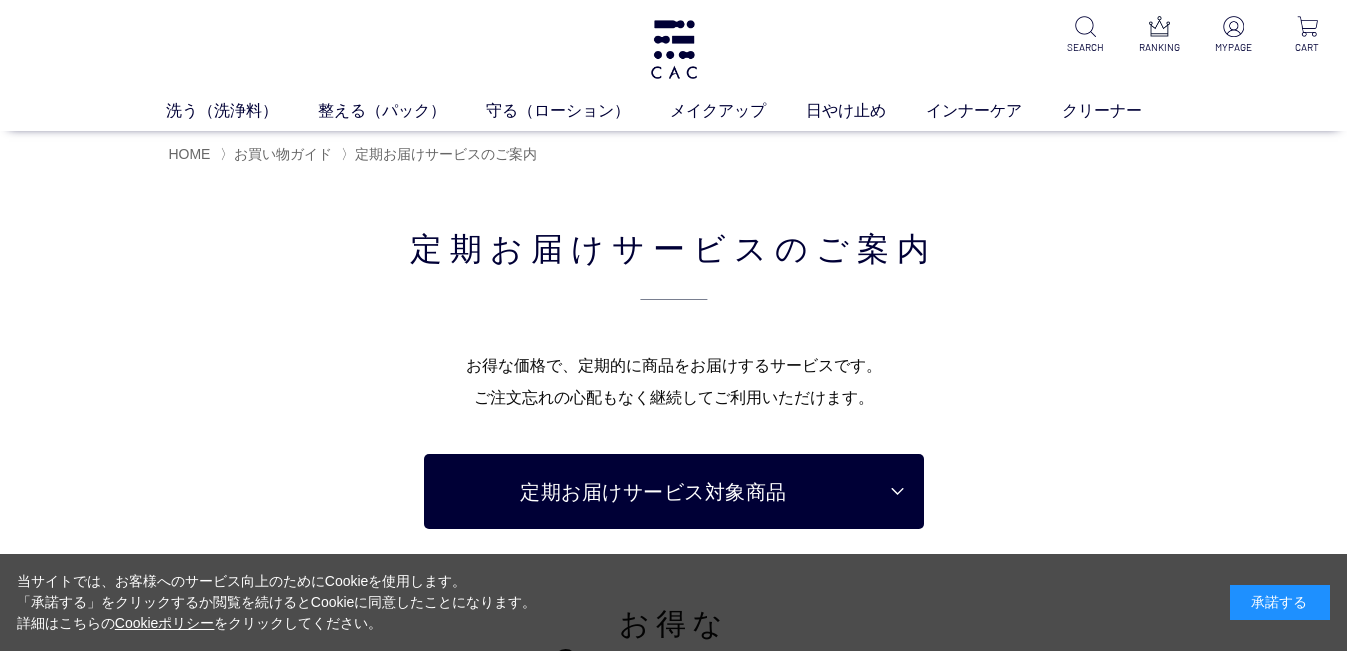 scroll, scrollTop: 0, scrollLeft: 0, axis: both 